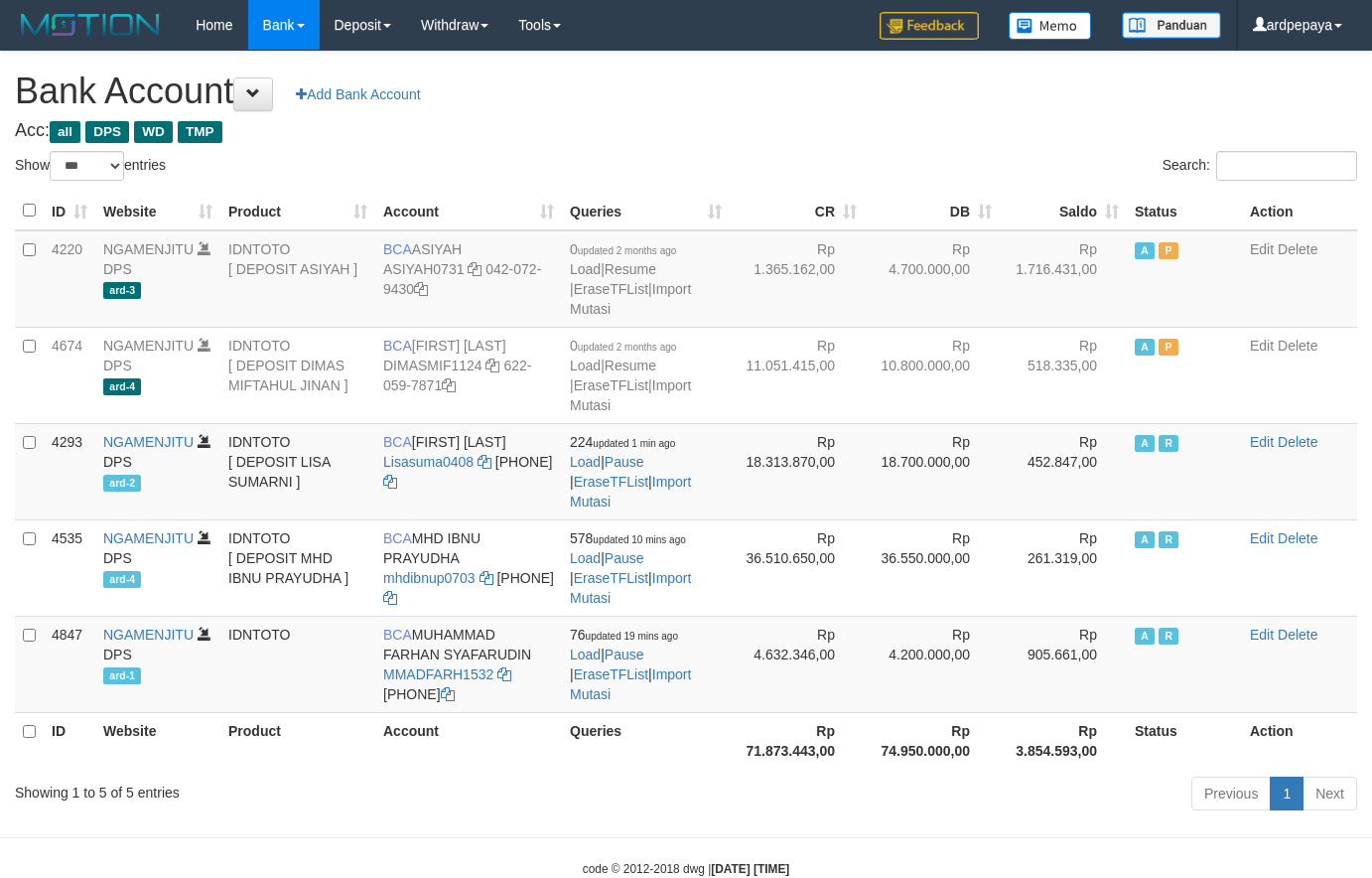 select on "***" 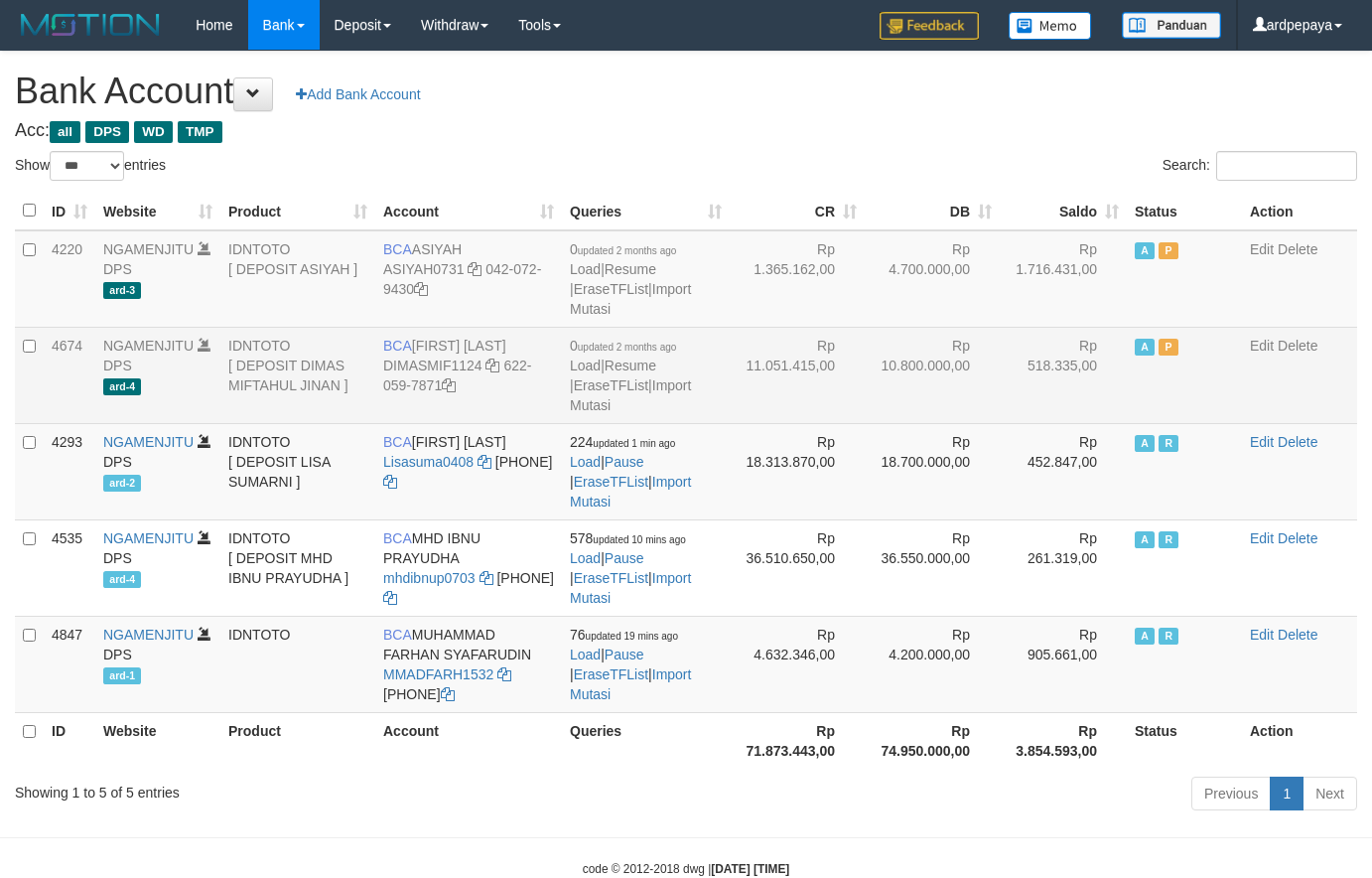 scroll, scrollTop: 0, scrollLeft: 0, axis: both 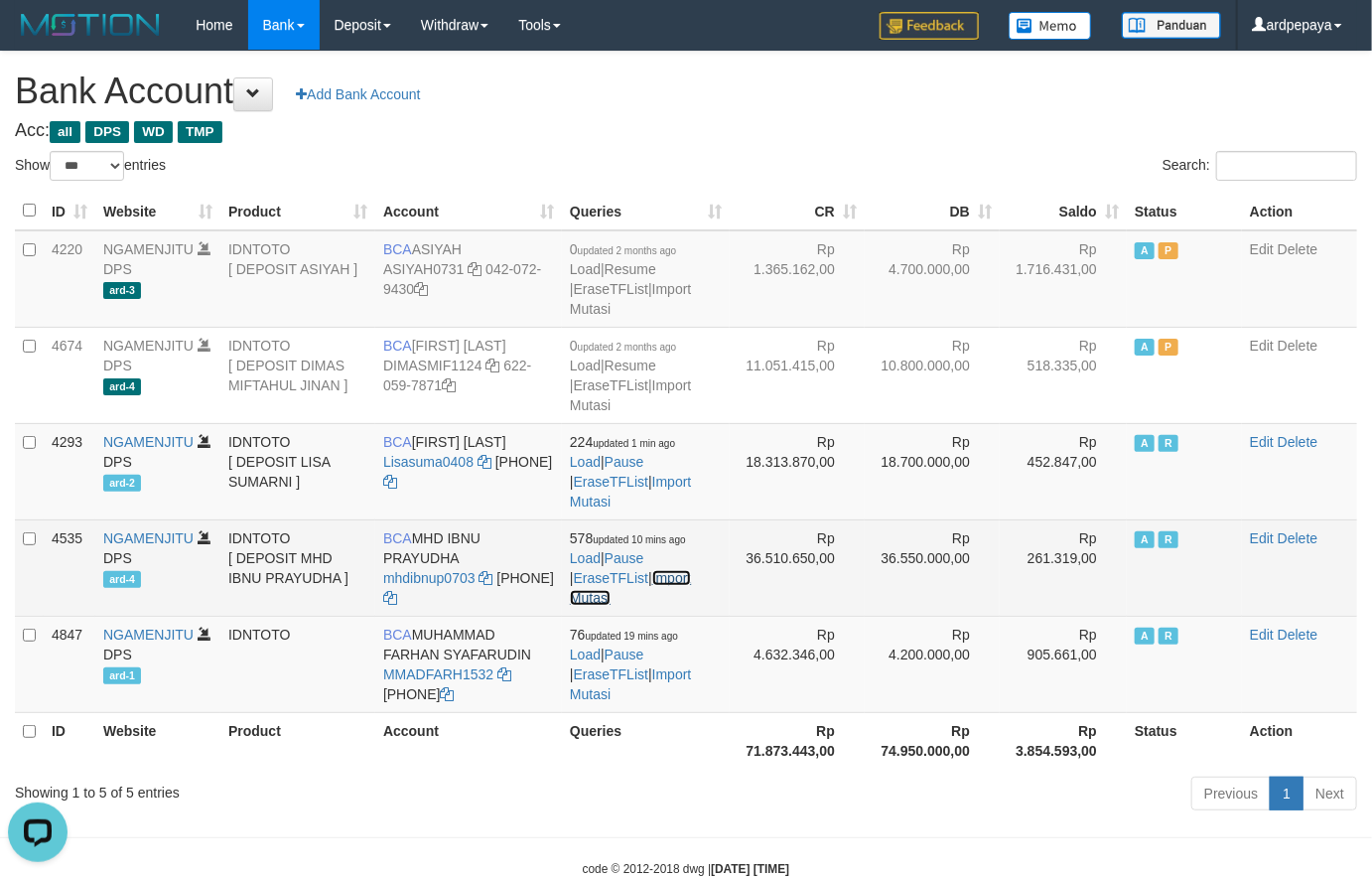 click on "Import Mutasi" at bounding box center [630, 588] 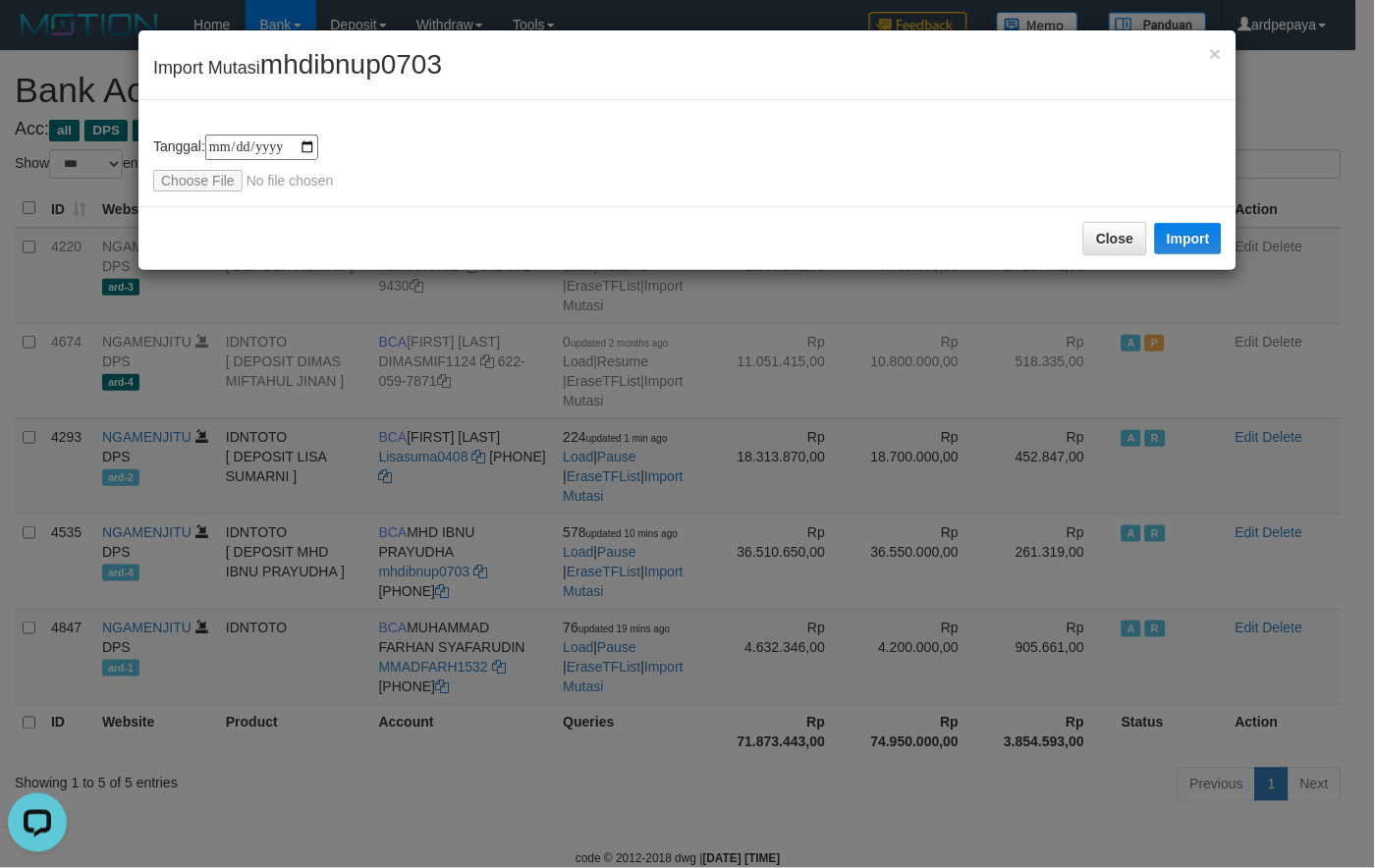click on "**********" at bounding box center [688, 153] 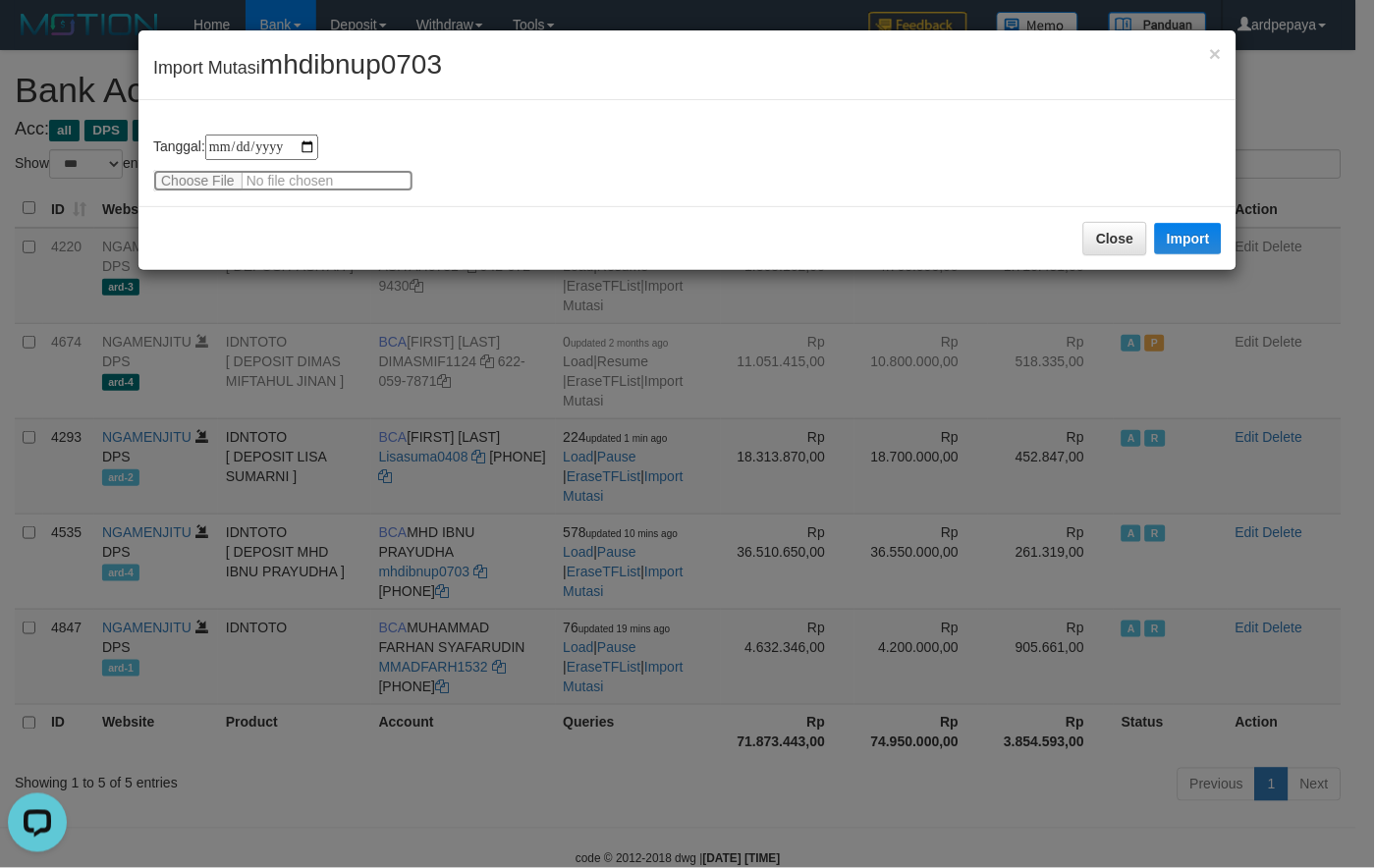 click at bounding box center (283, 181) 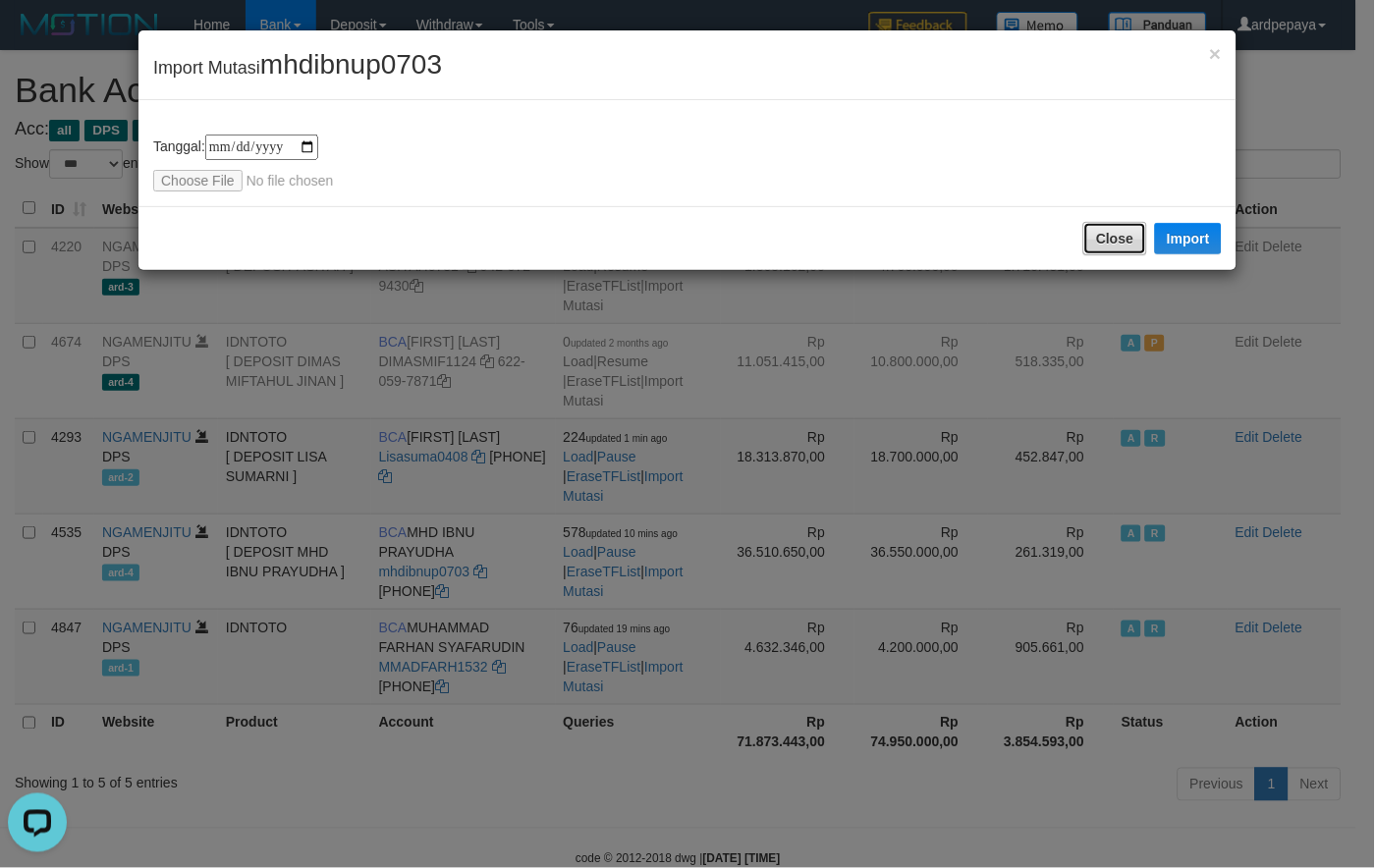 click on "Close" at bounding box center (1115, 239) 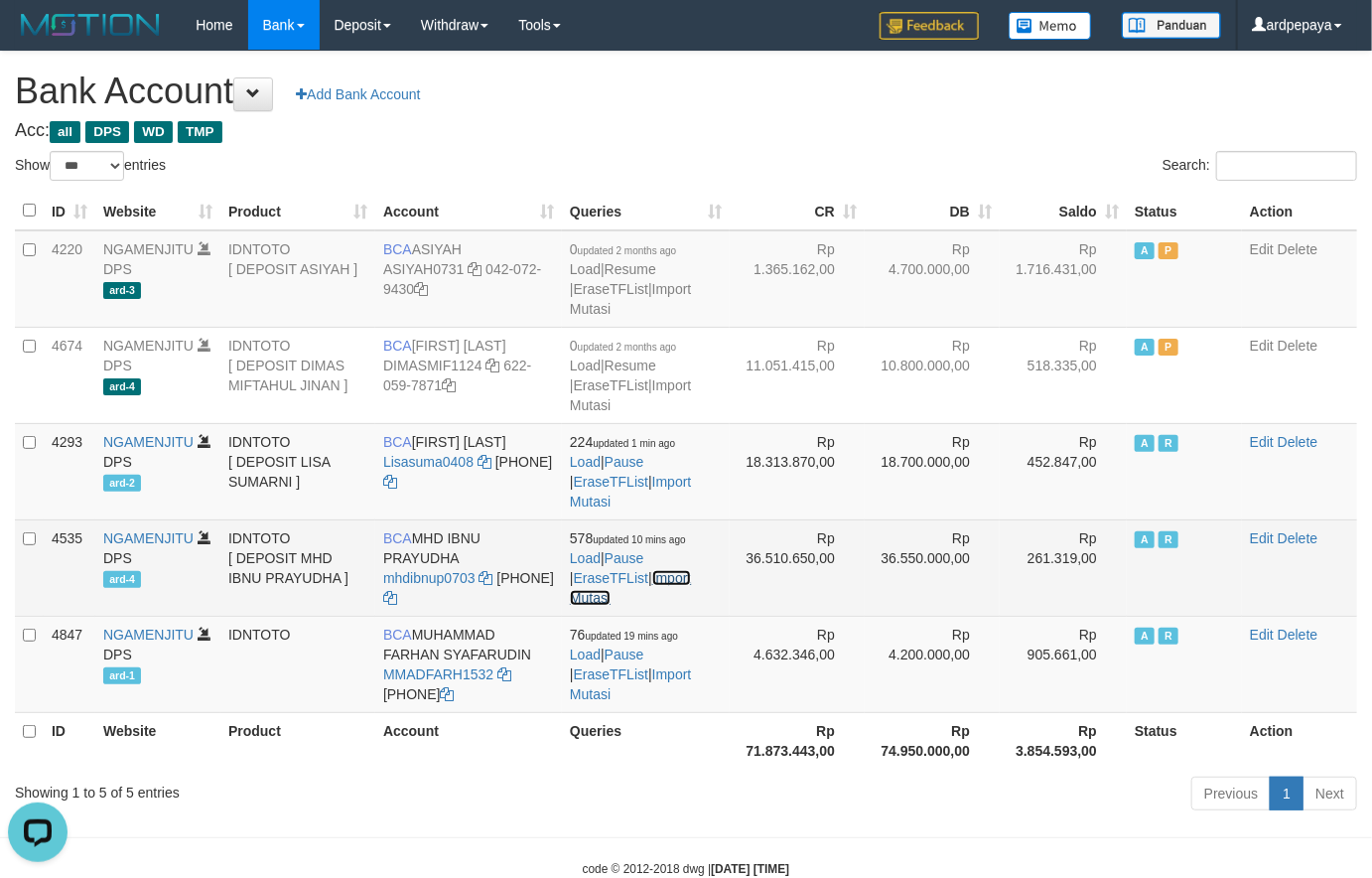 click on "Import Mutasi" at bounding box center (630, 588) 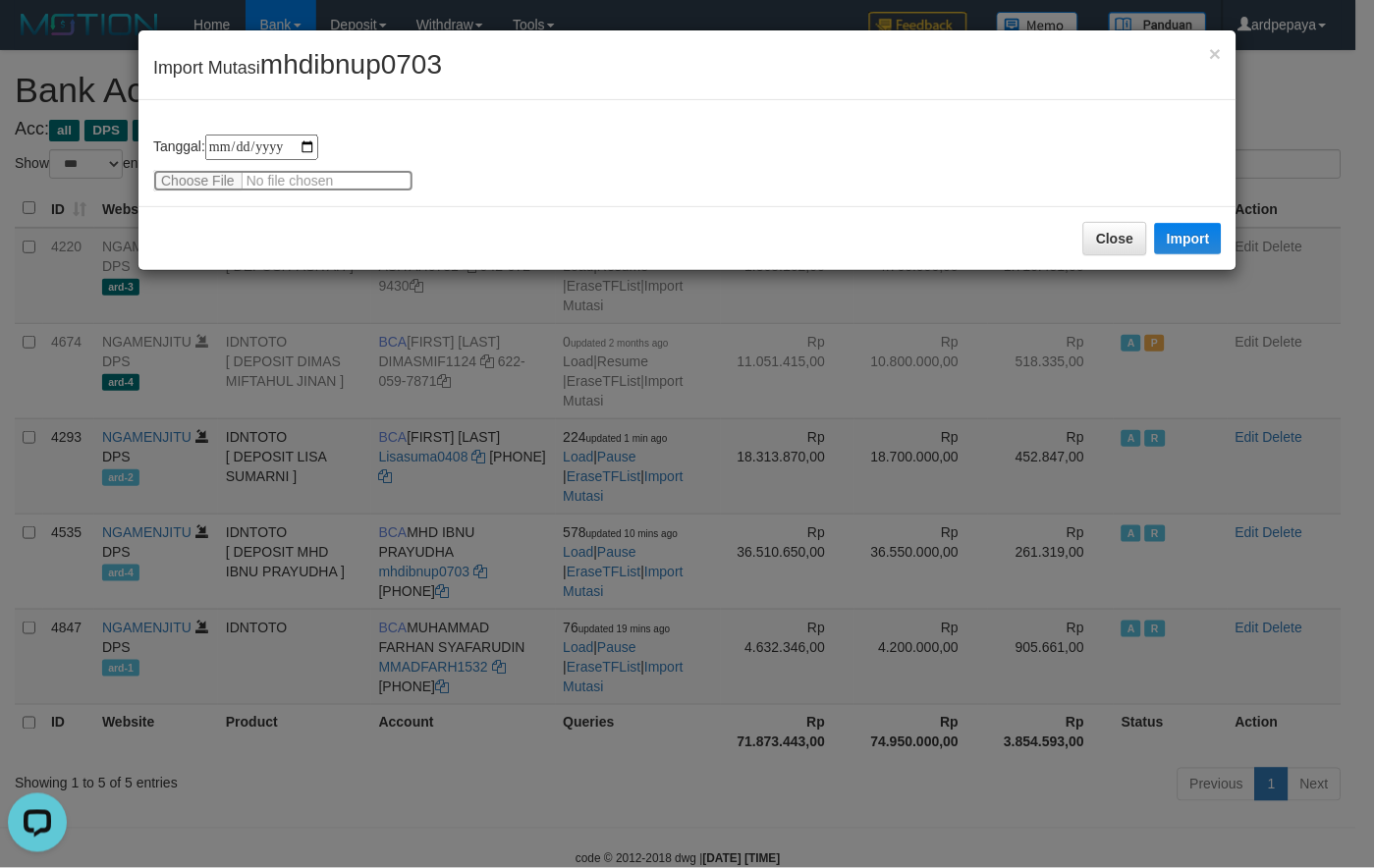 click at bounding box center [283, 181] 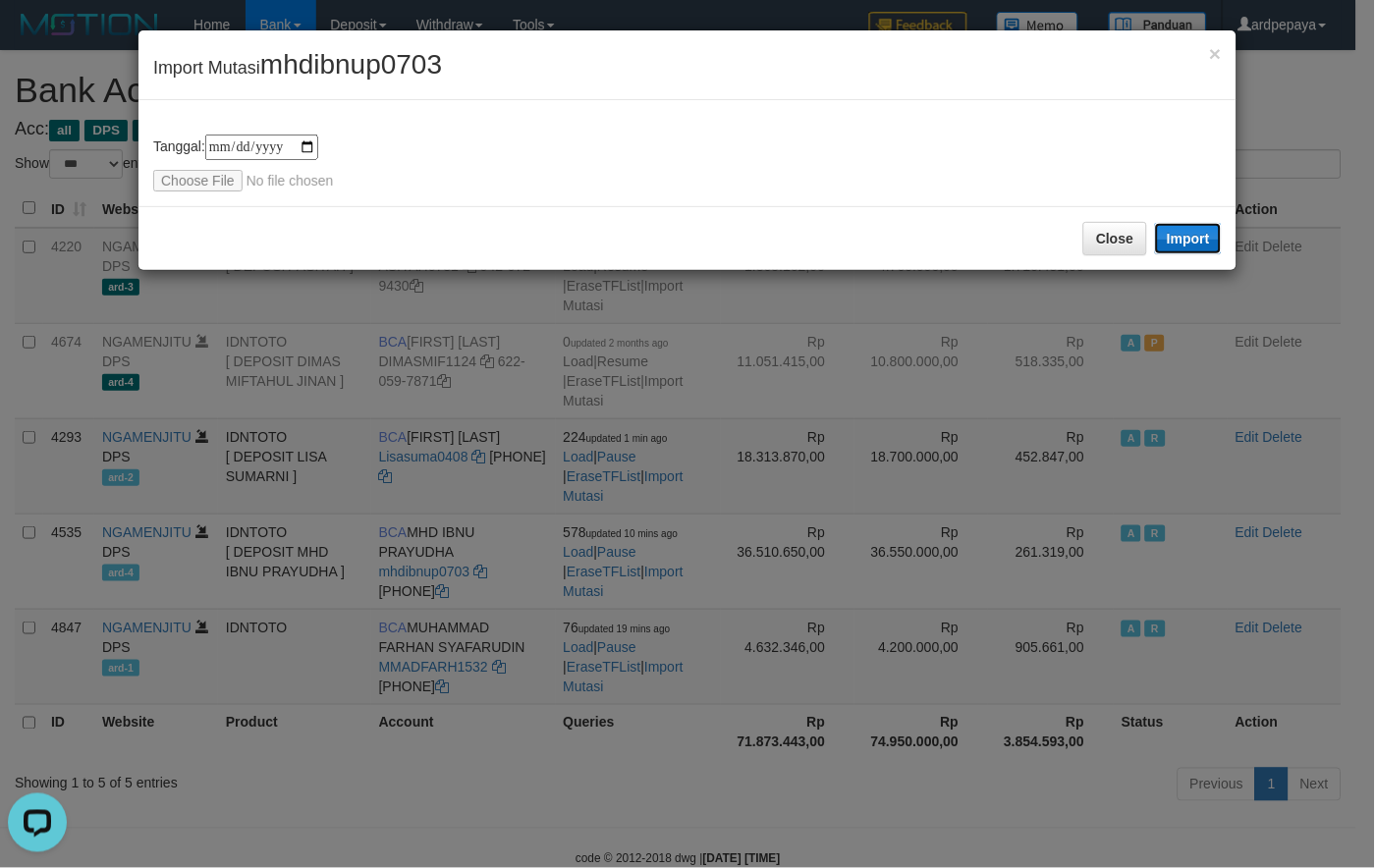 click on "Import" at bounding box center (1188, 239) 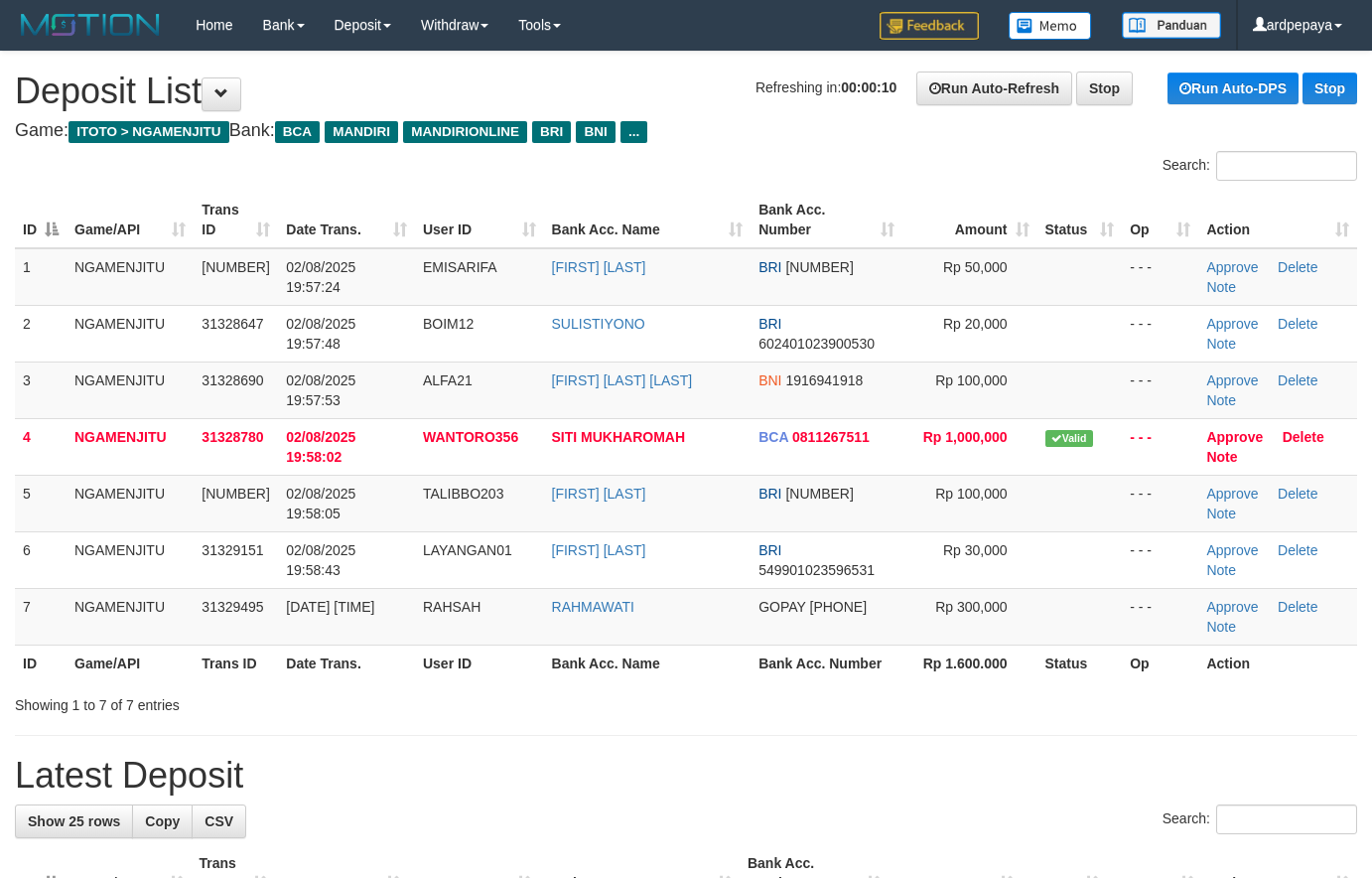 scroll, scrollTop: 0, scrollLeft: 0, axis: both 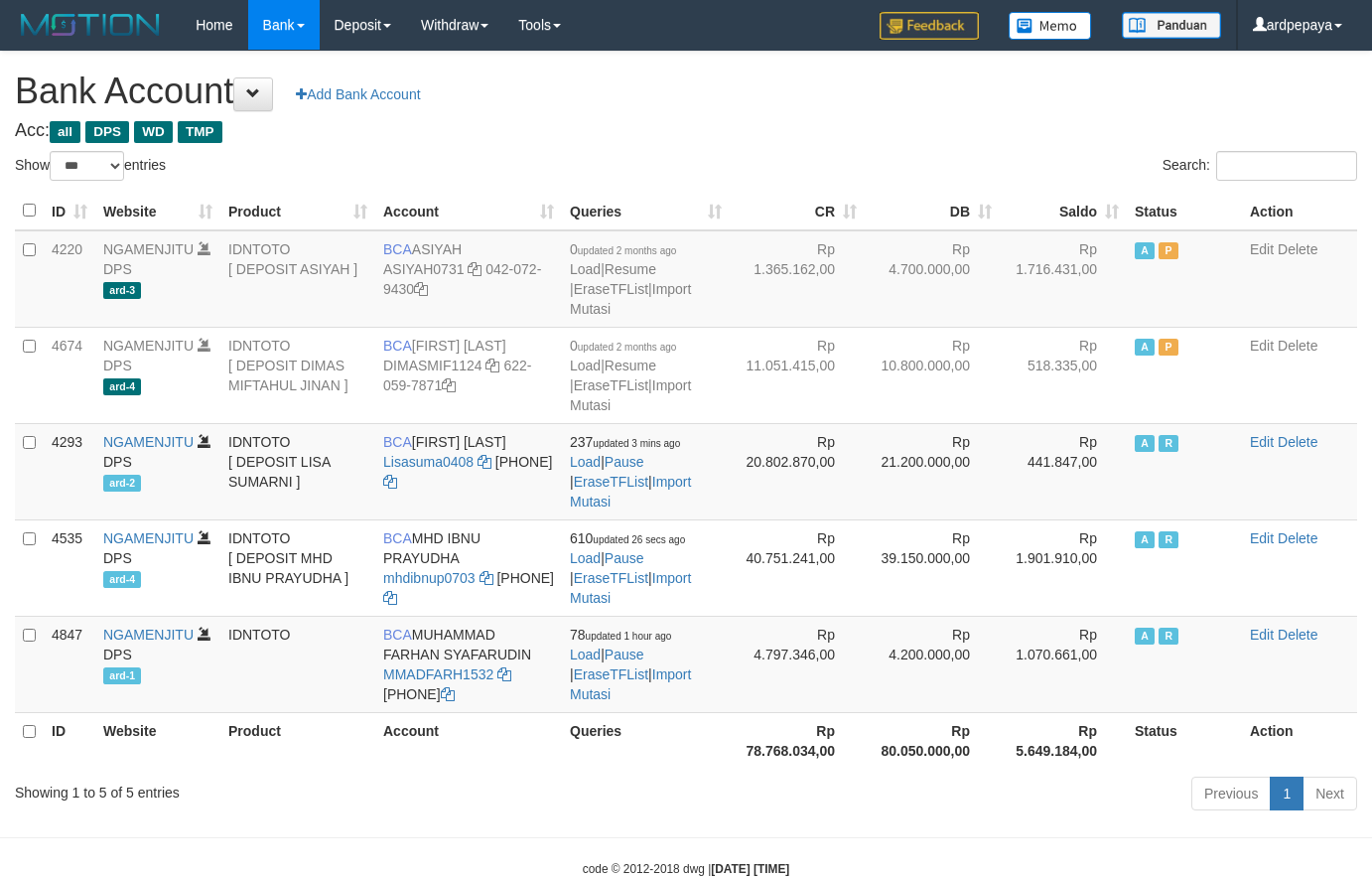 select on "***" 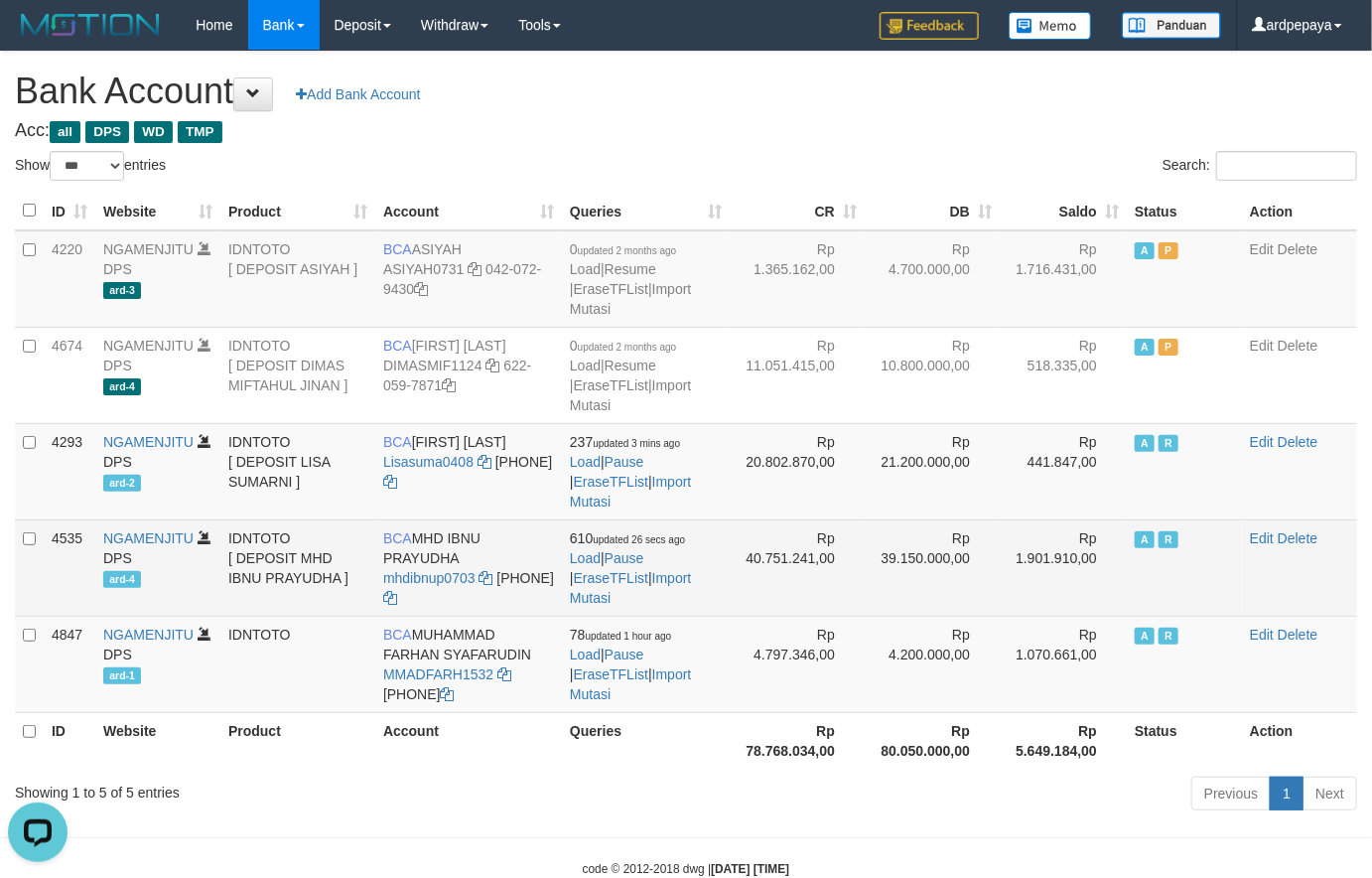 scroll, scrollTop: 0, scrollLeft: 0, axis: both 